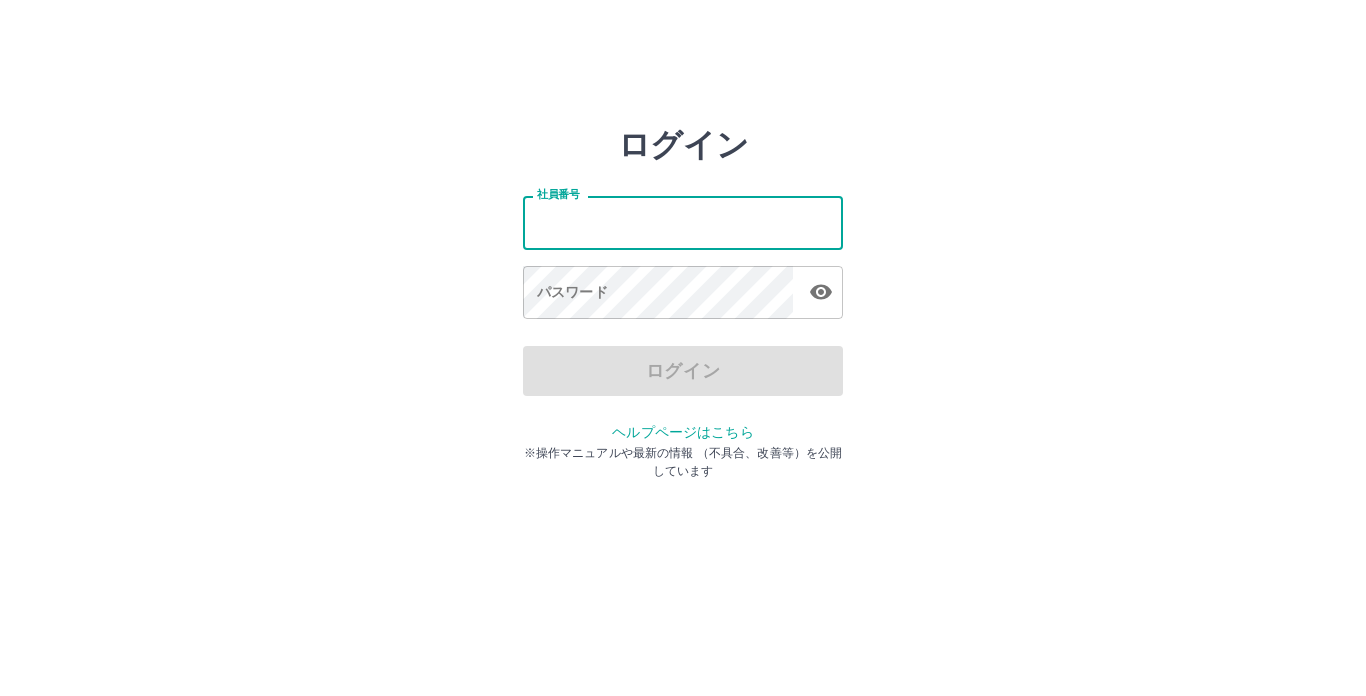 scroll, scrollTop: 0, scrollLeft: 0, axis: both 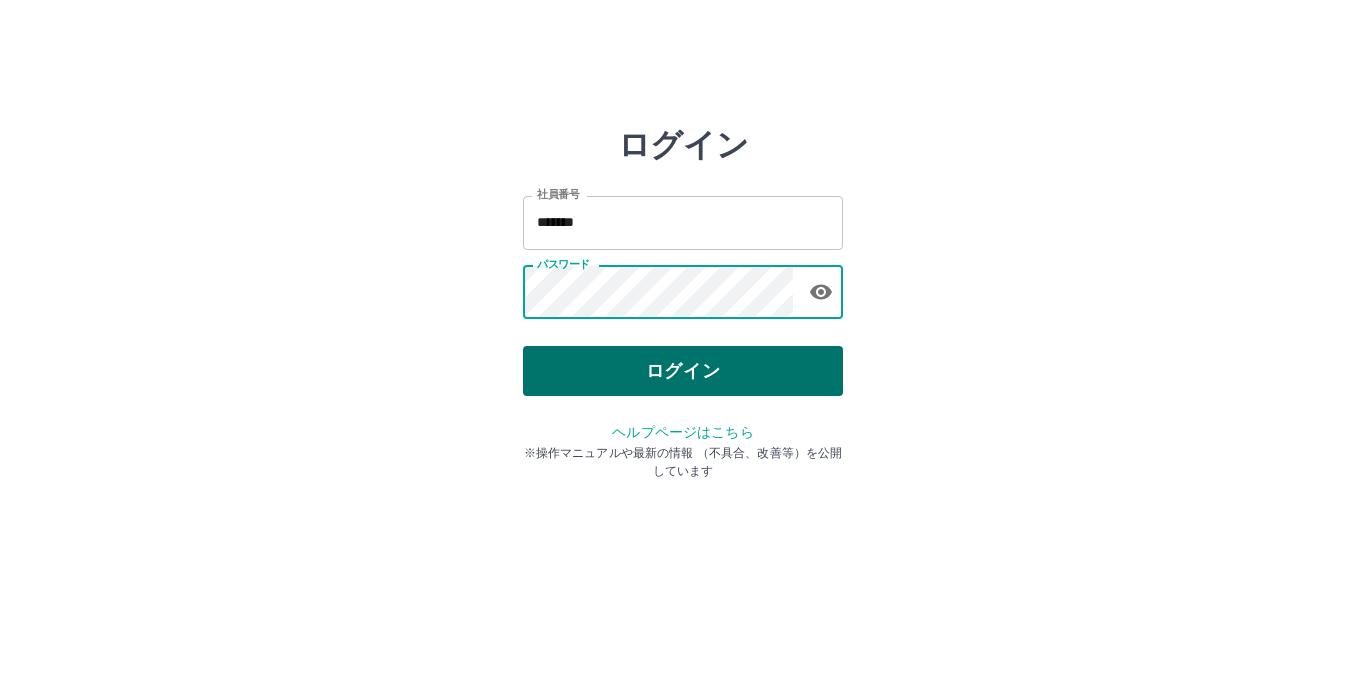 click on "ログイン" at bounding box center [683, 371] 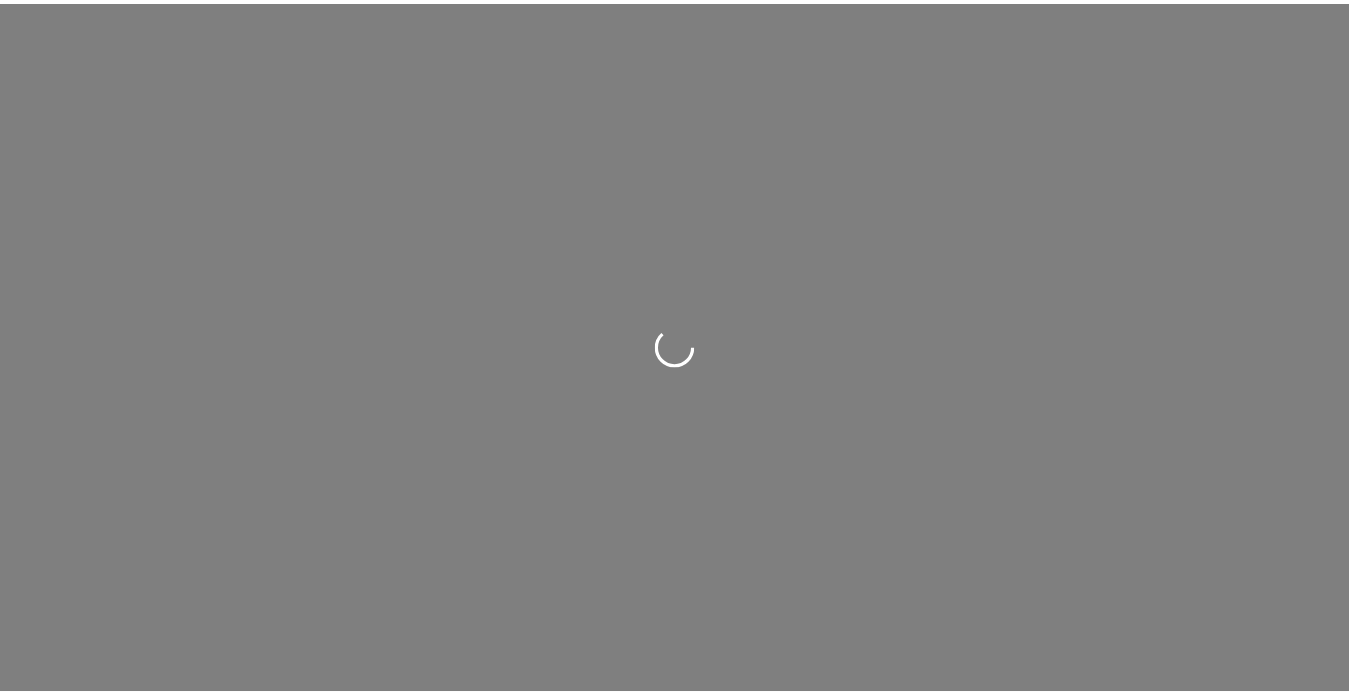 scroll, scrollTop: 0, scrollLeft: 0, axis: both 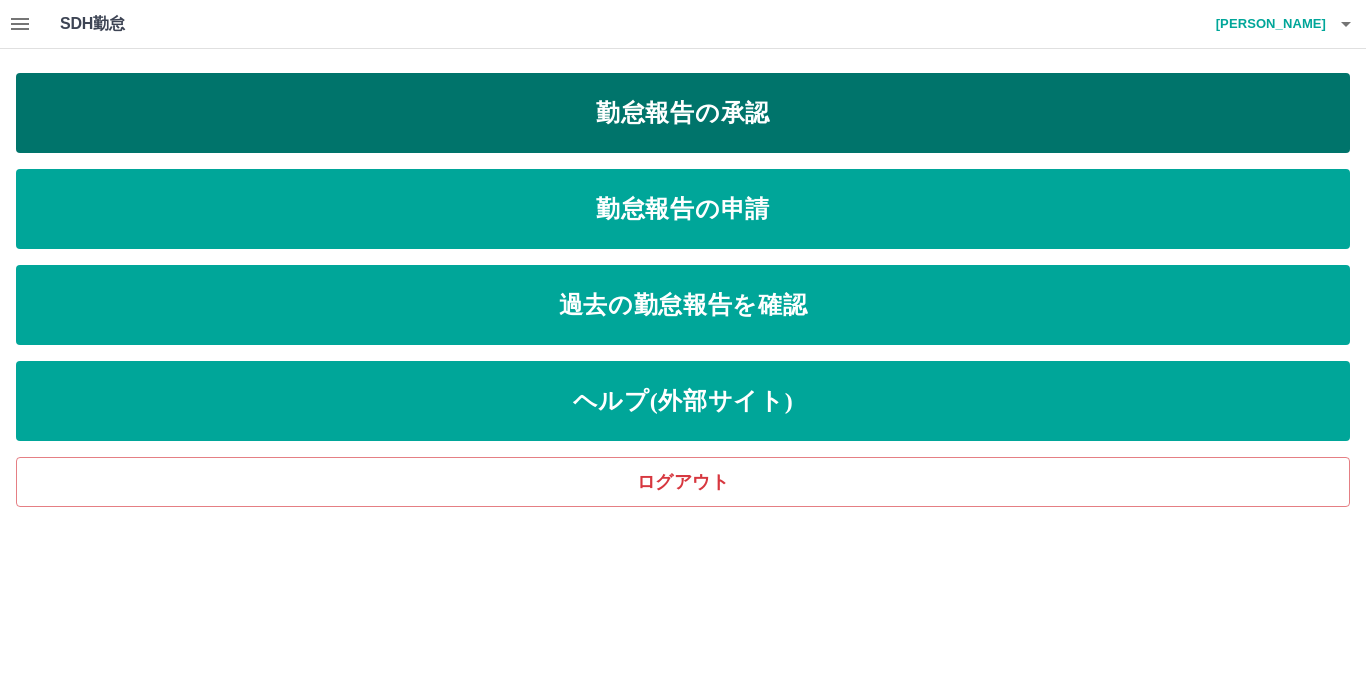 click on "勤怠報告の承認" at bounding box center (683, 113) 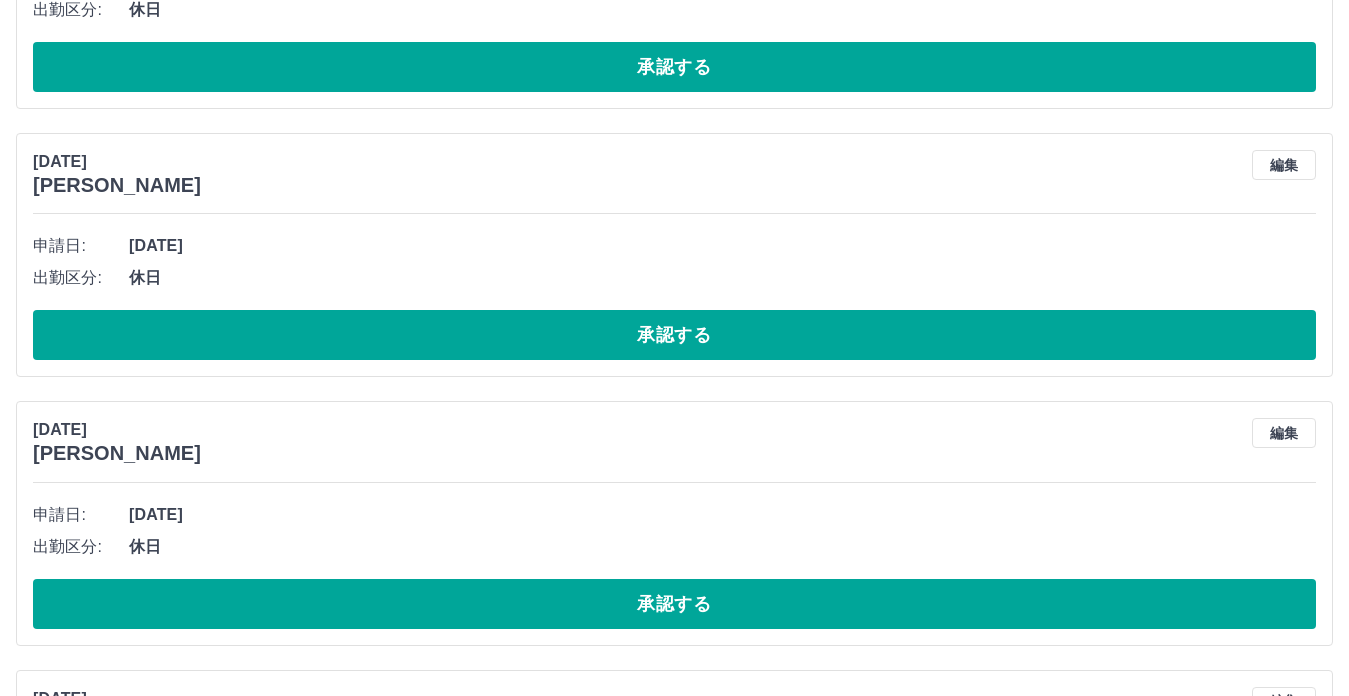 scroll, scrollTop: 5046, scrollLeft: 0, axis: vertical 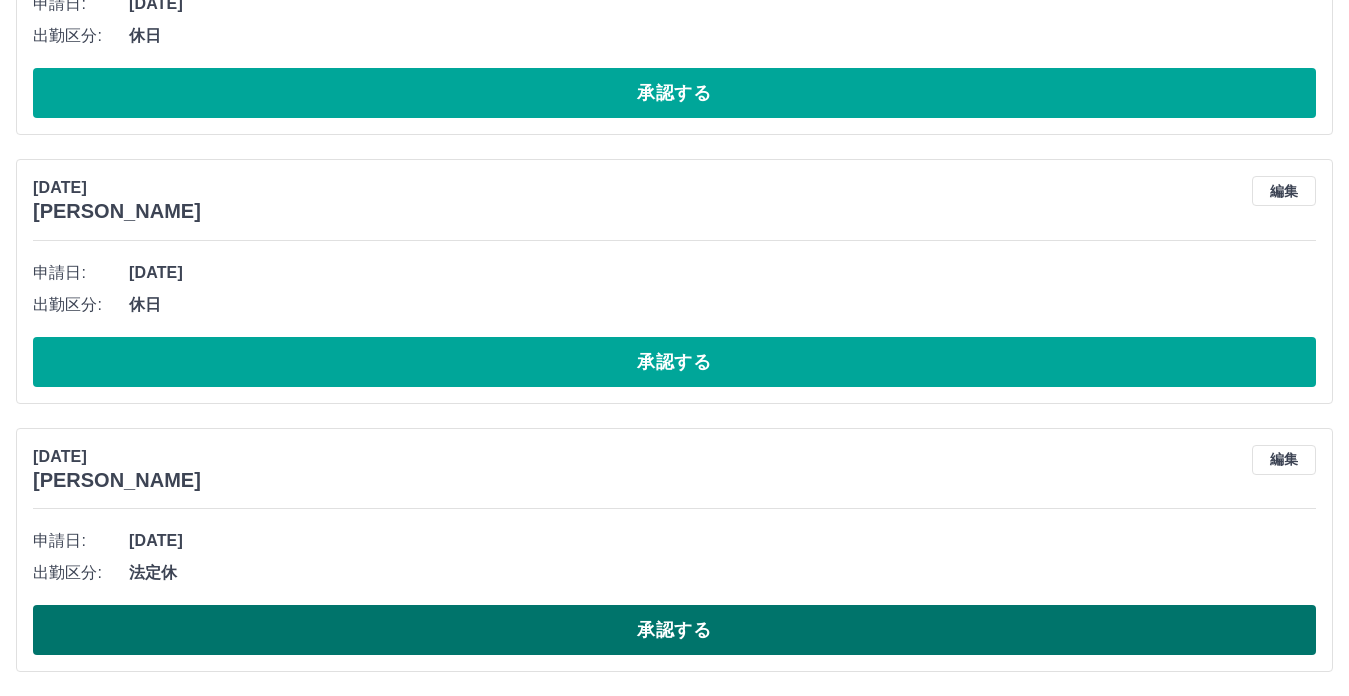 click on "承認する" at bounding box center [674, 630] 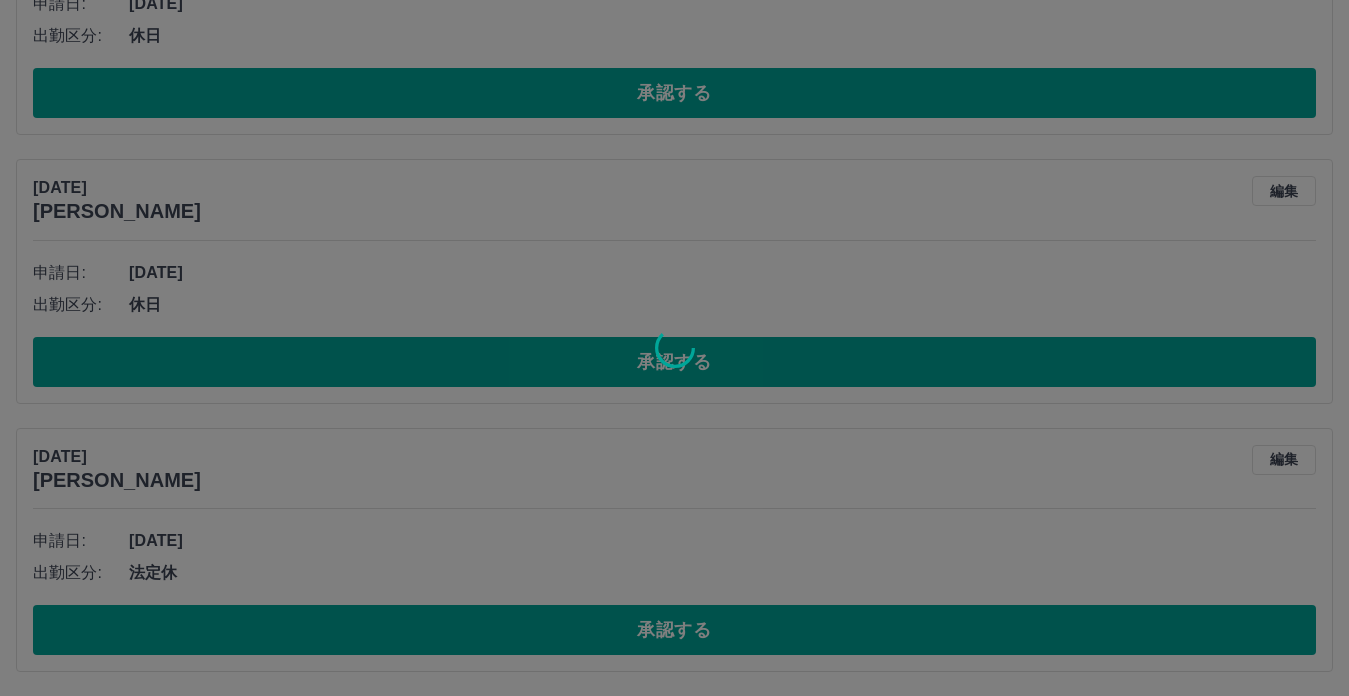 click at bounding box center (674, 348) 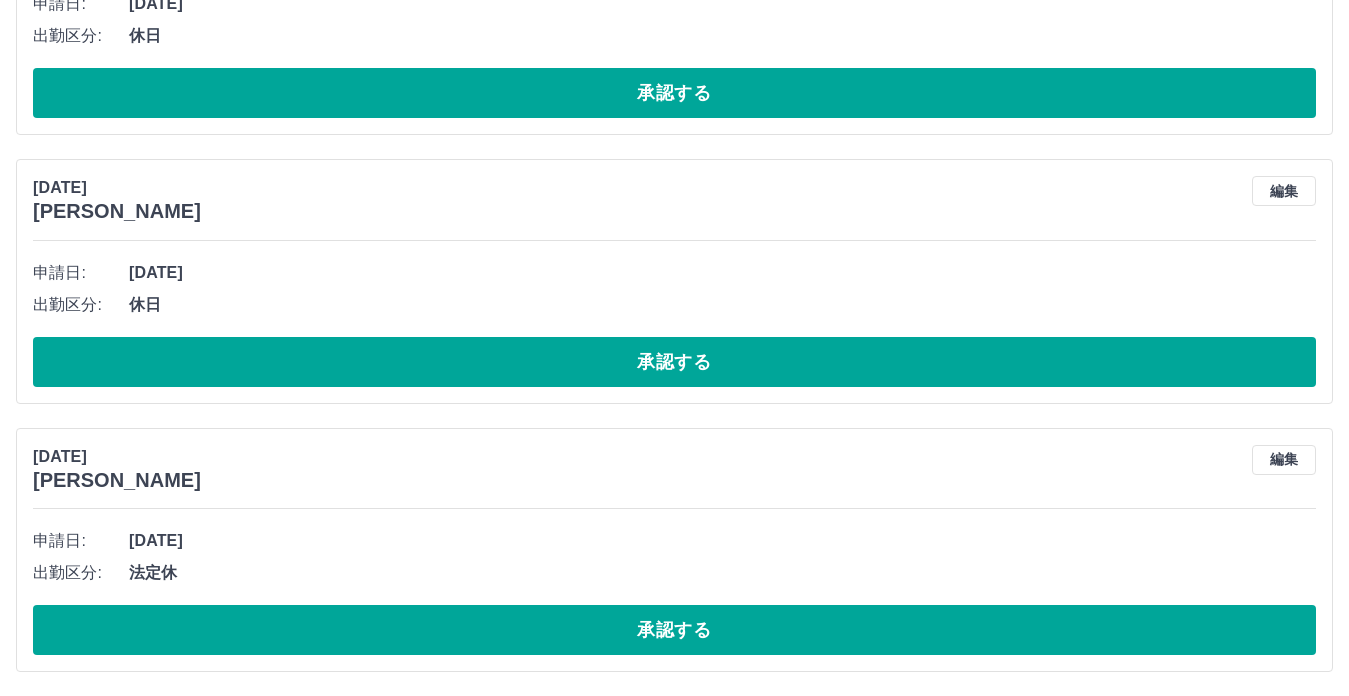 click on "承認する" at bounding box center [674, 362] 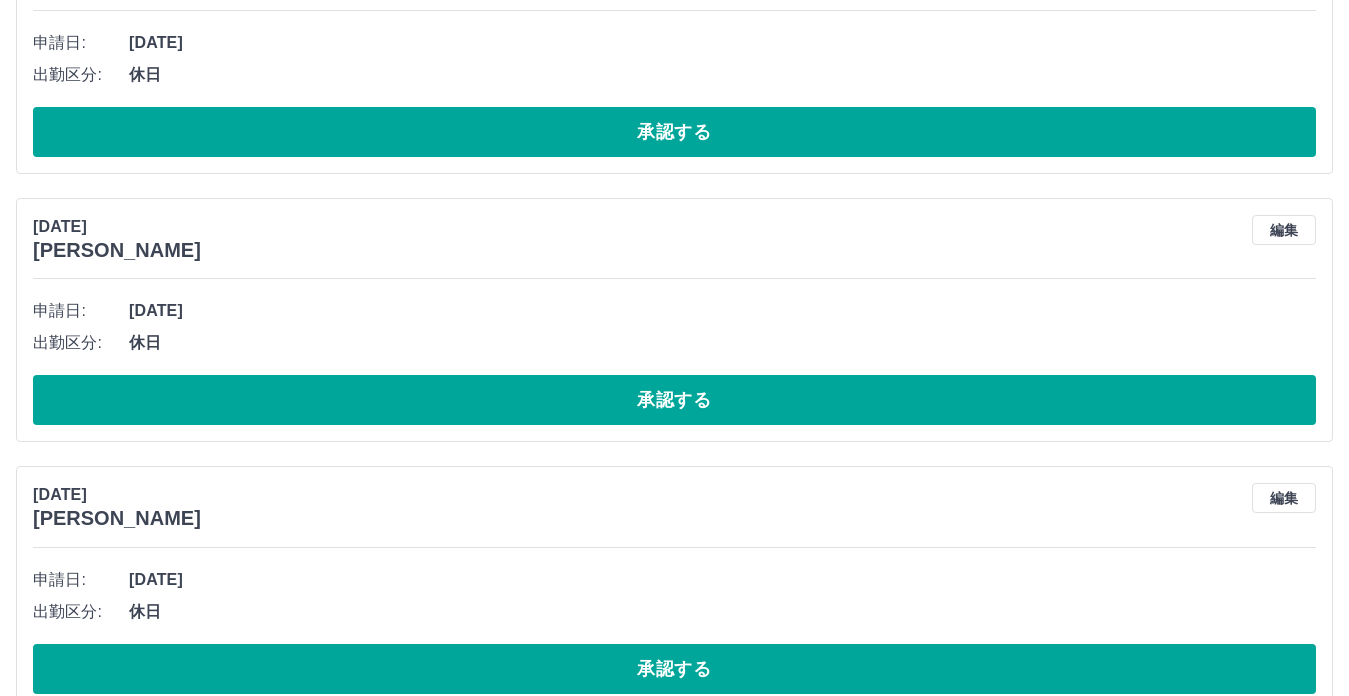 scroll, scrollTop: 4733, scrollLeft: 0, axis: vertical 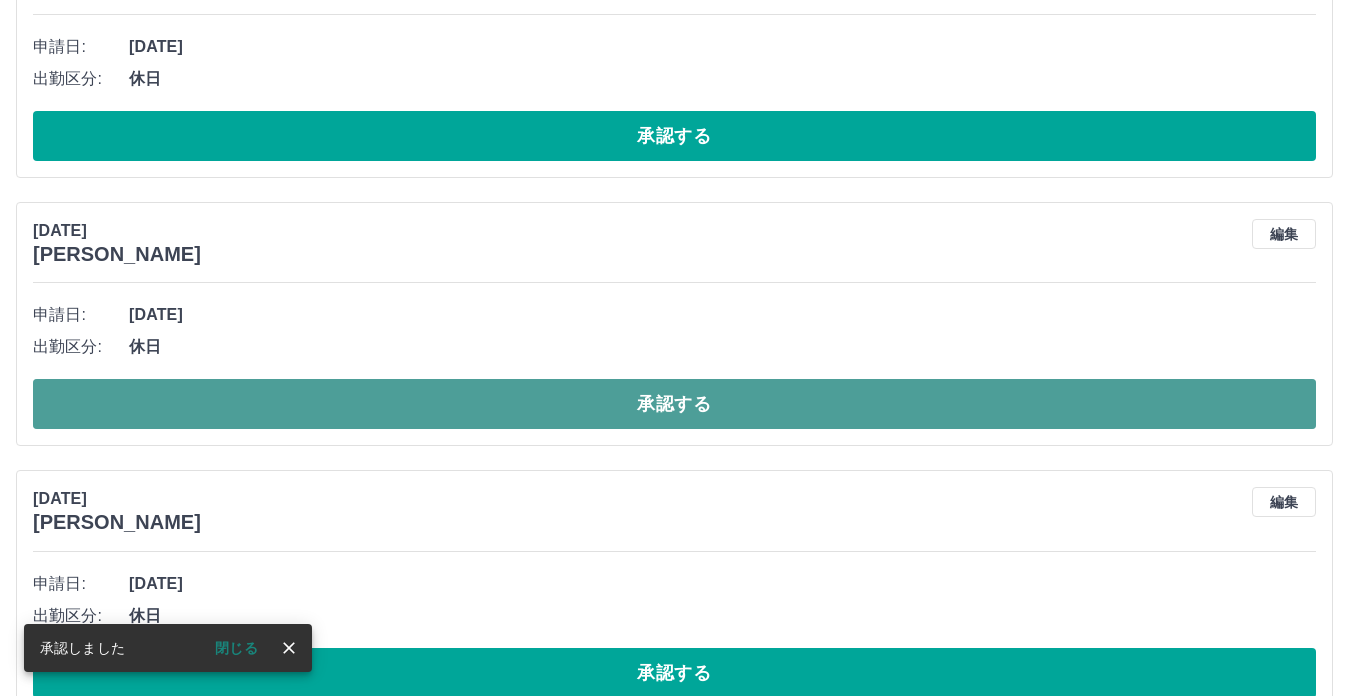 click on "承認する" at bounding box center (674, 404) 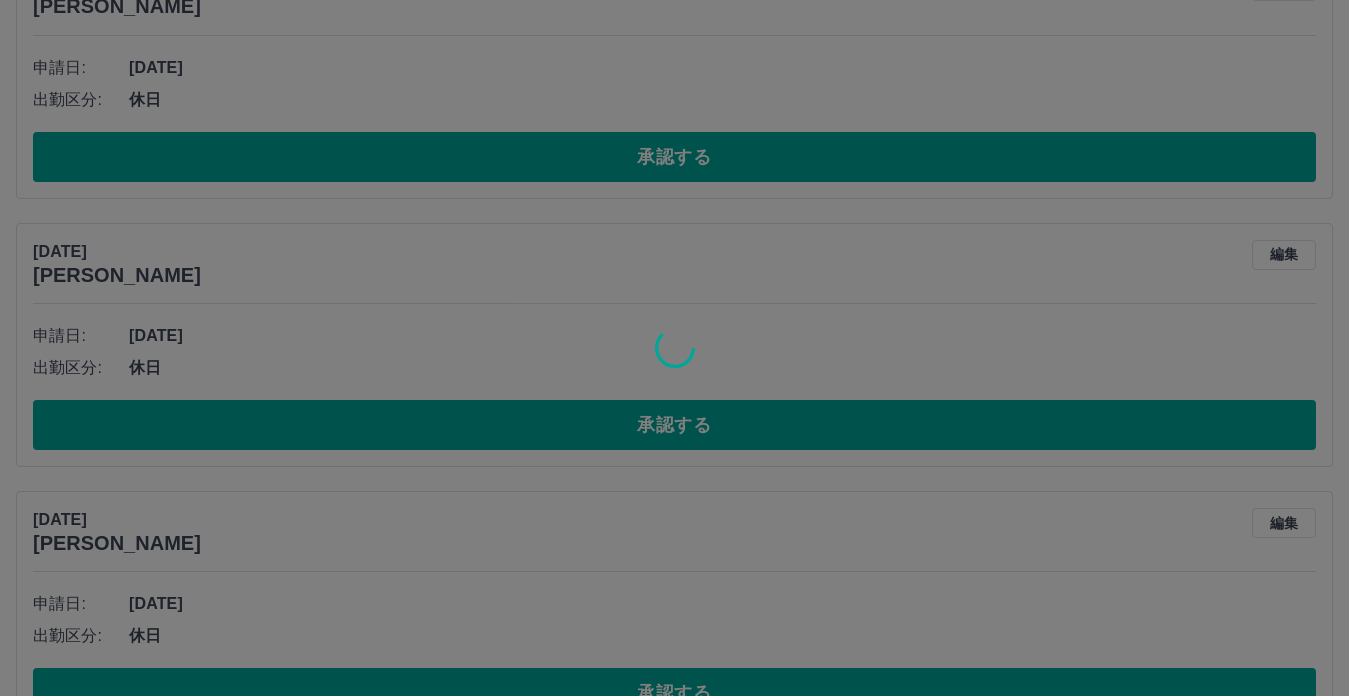scroll, scrollTop: 4420, scrollLeft: 0, axis: vertical 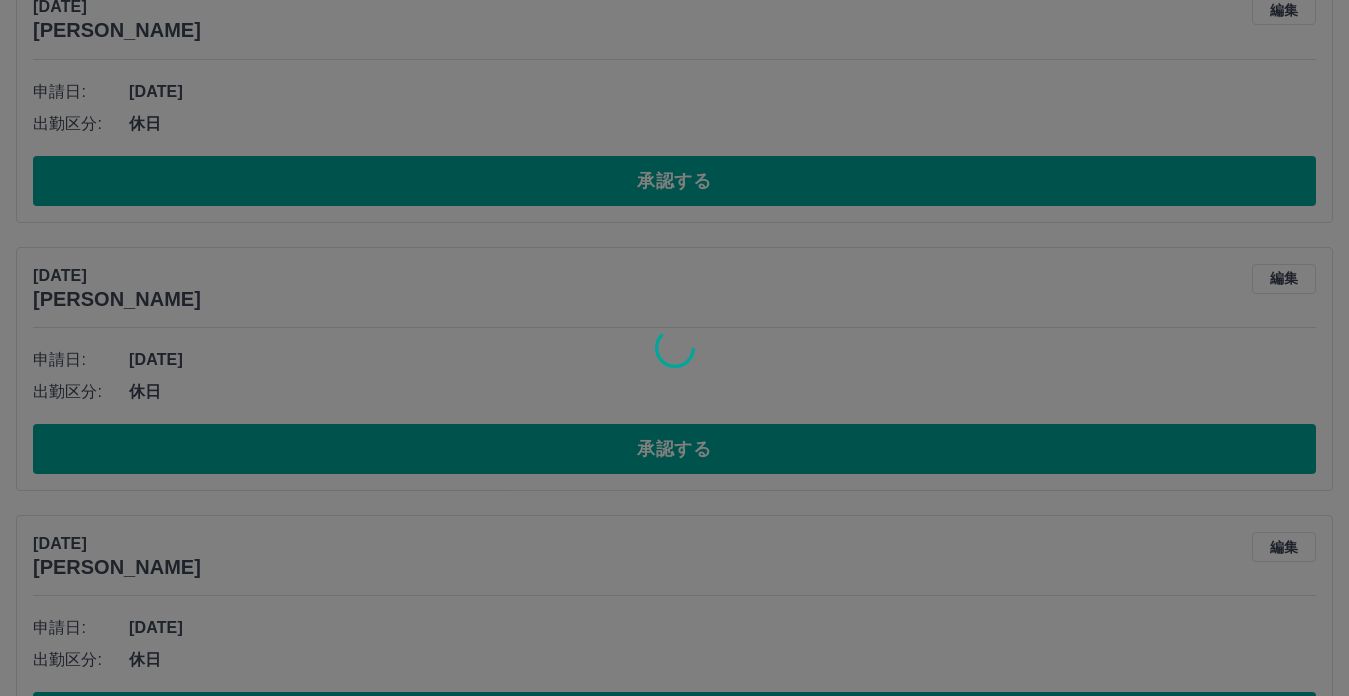 click at bounding box center (674, 348) 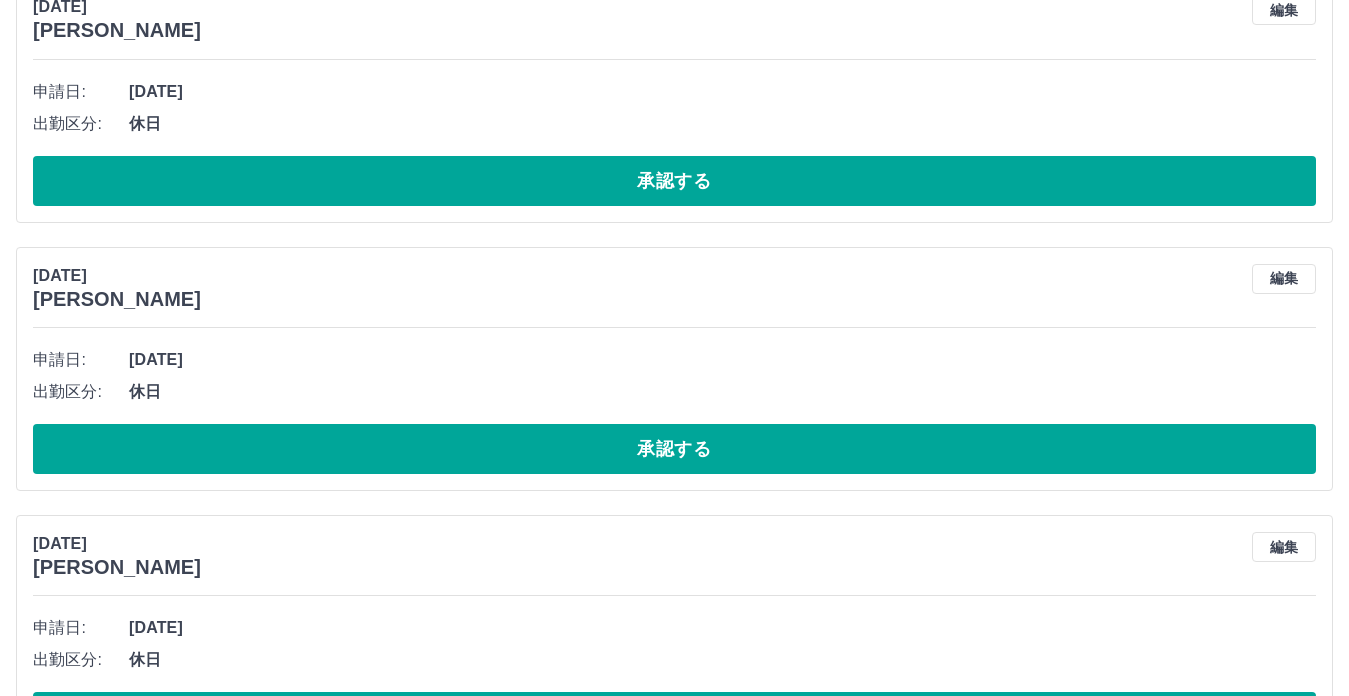 click on "承認する" at bounding box center [674, 449] 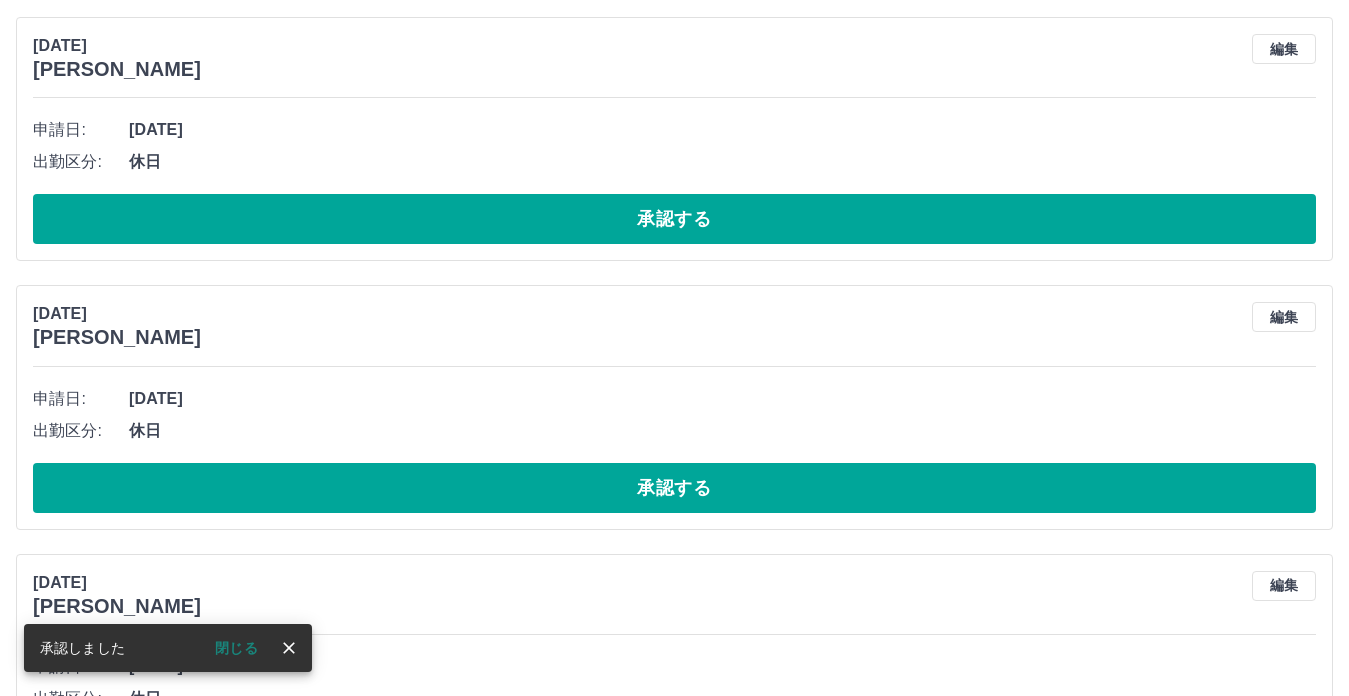 scroll, scrollTop: 4106, scrollLeft: 0, axis: vertical 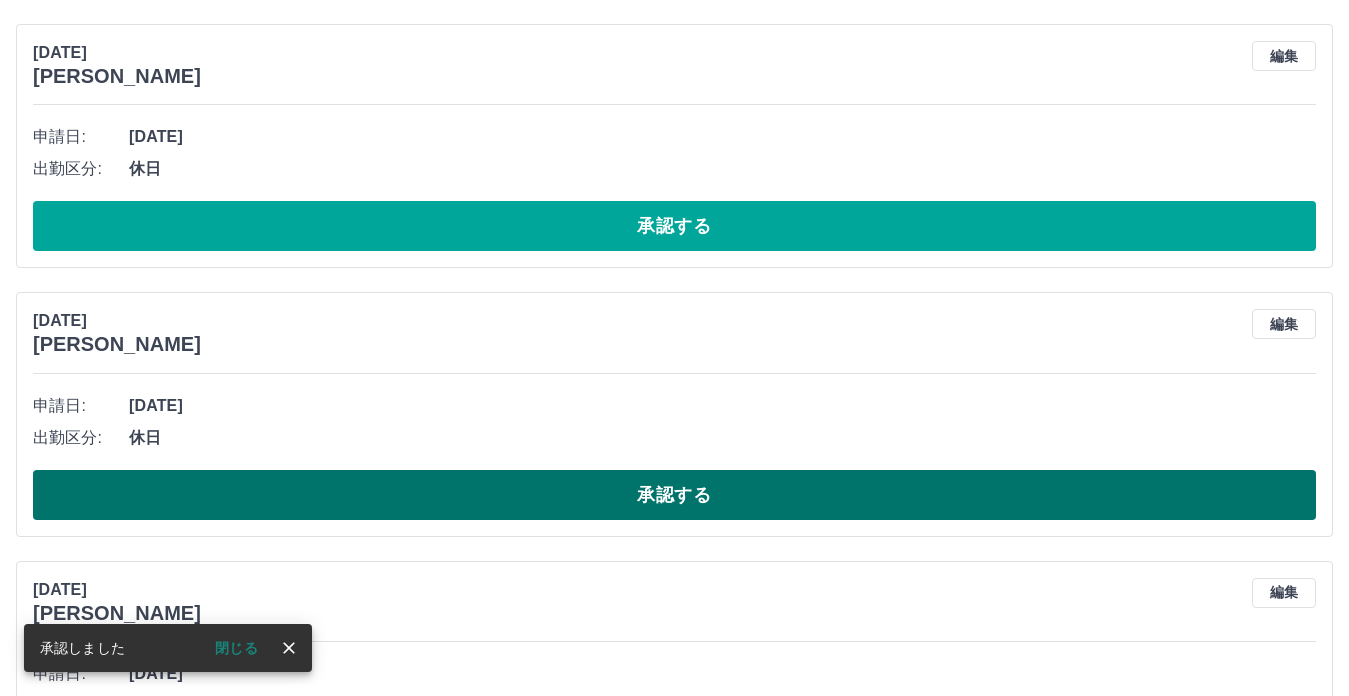 click on "承認する" at bounding box center (674, 495) 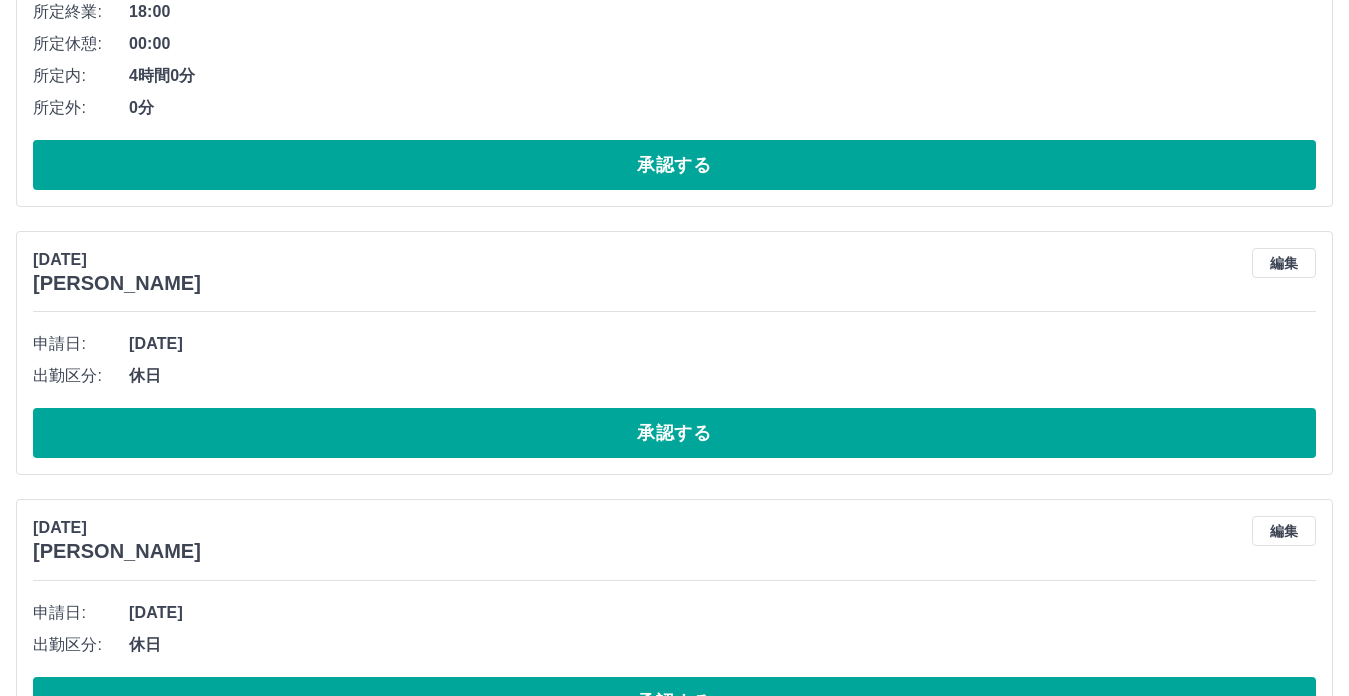 scroll, scrollTop: 3898, scrollLeft: 0, axis: vertical 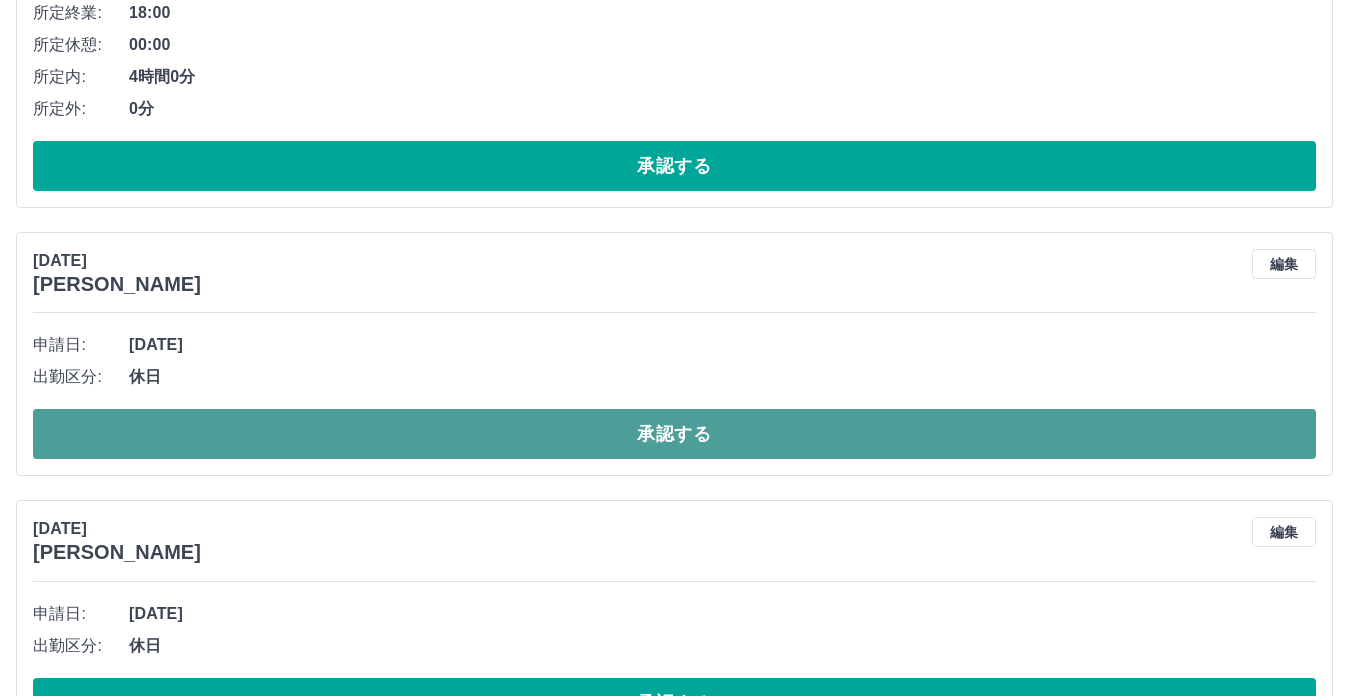 click on "承認する" at bounding box center (674, 434) 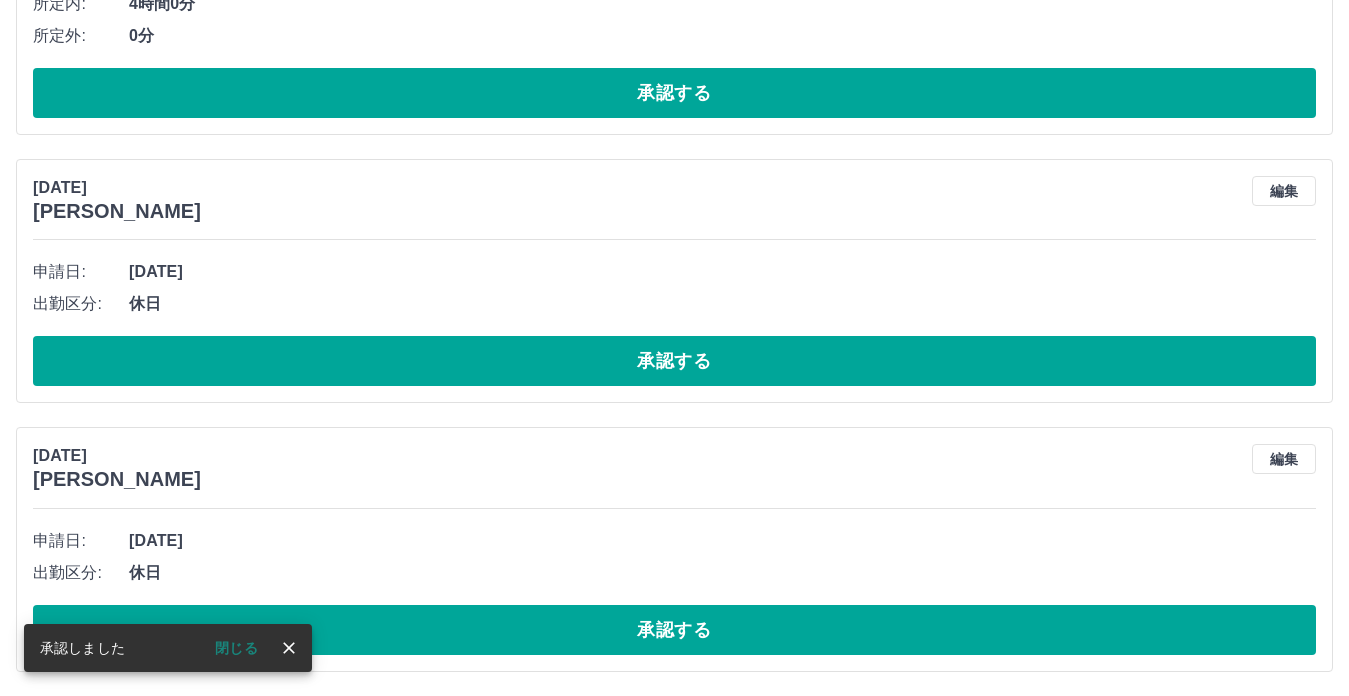 scroll, scrollTop: 3436, scrollLeft: 0, axis: vertical 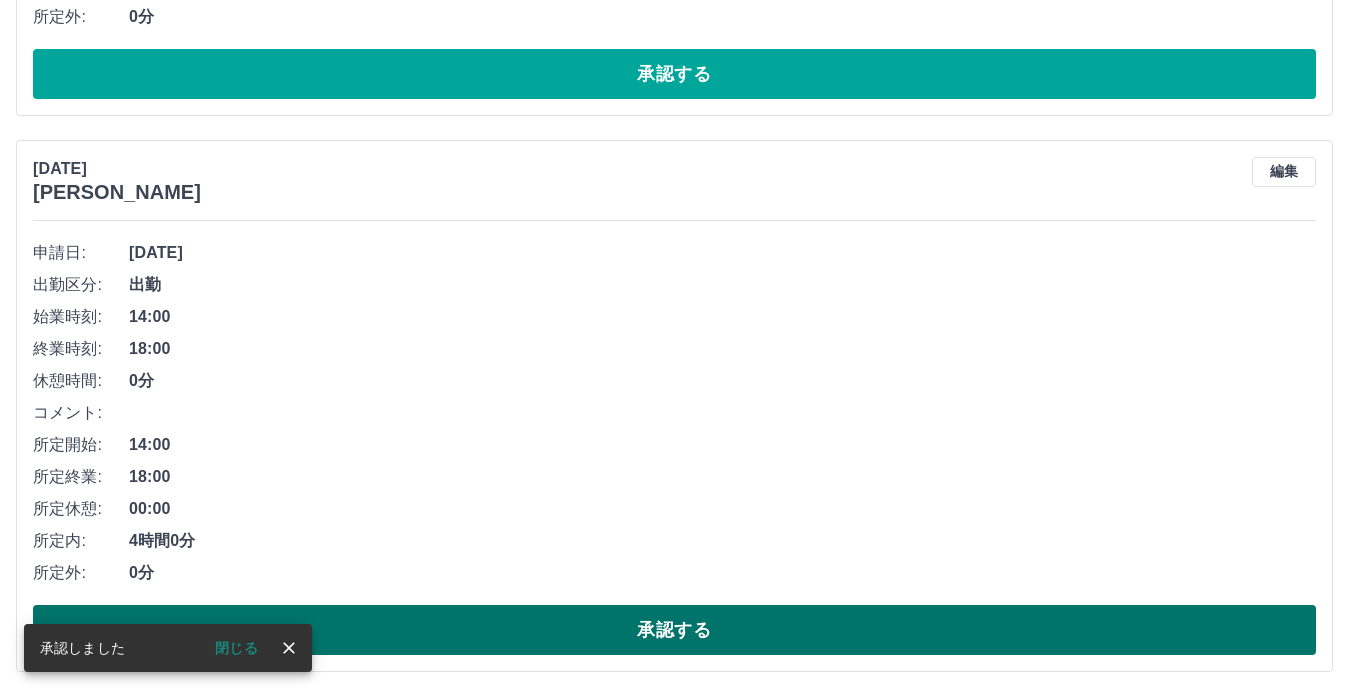 click on "承認する" at bounding box center [674, 630] 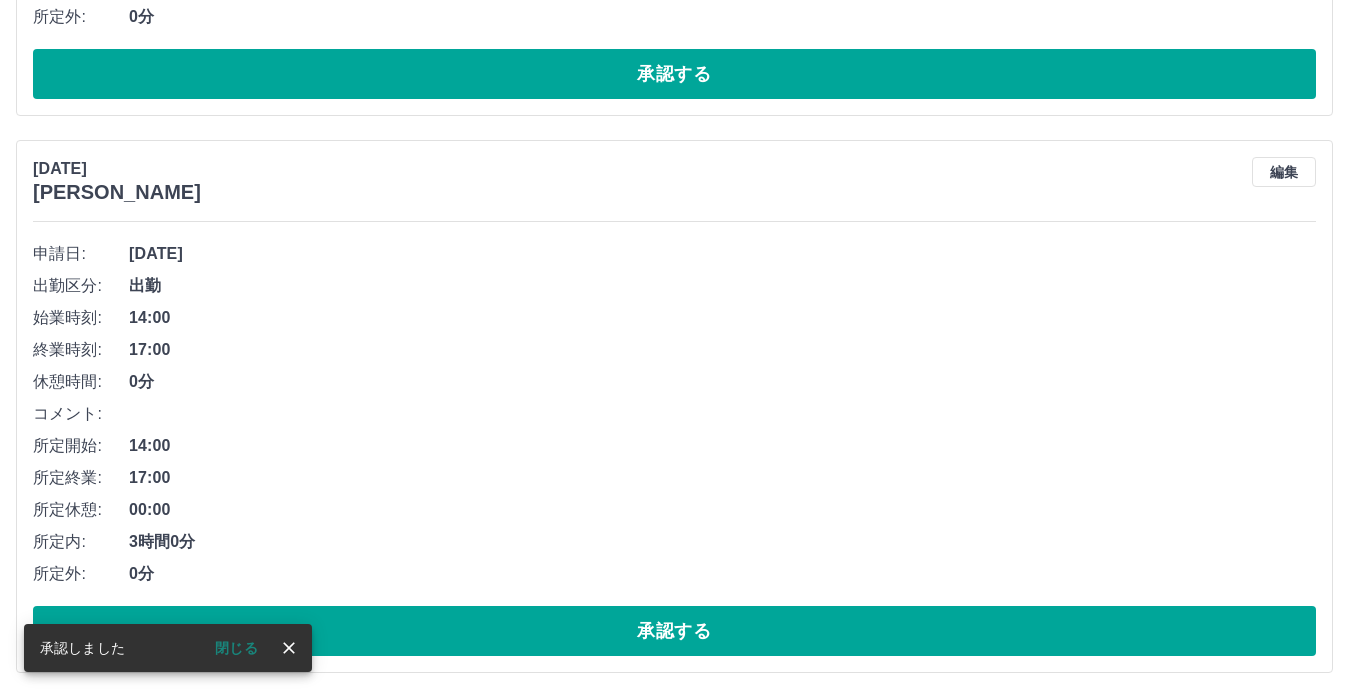 scroll, scrollTop: 2880, scrollLeft: 0, axis: vertical 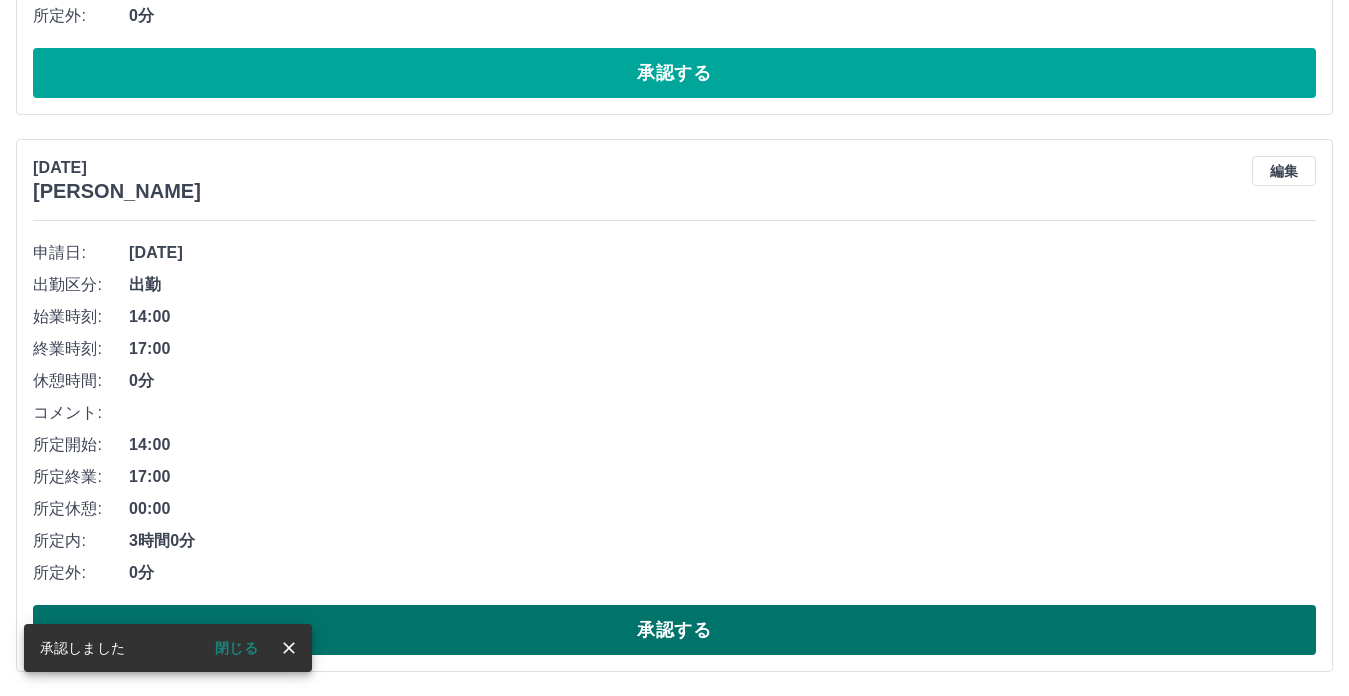 click on "承認する" at bounding box center [674, 630] 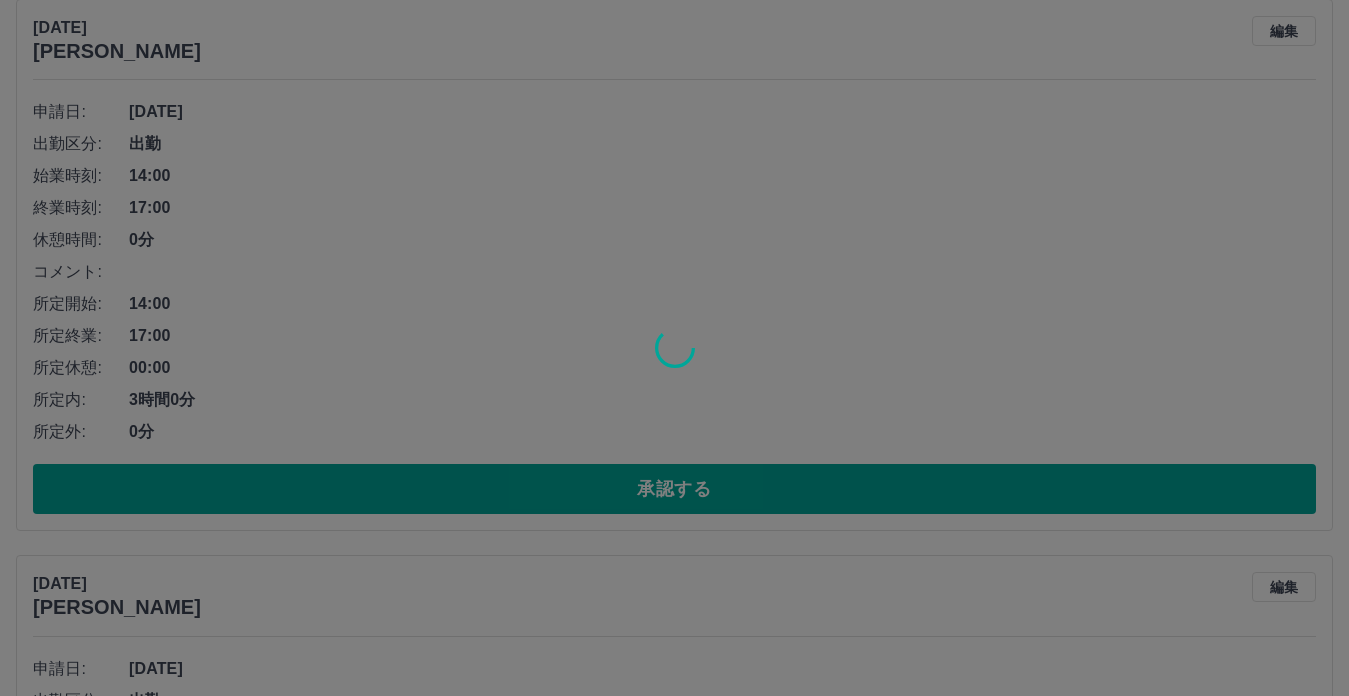 scroll, scrollTop: 2323, scrollLeft: 0, axis: vertical 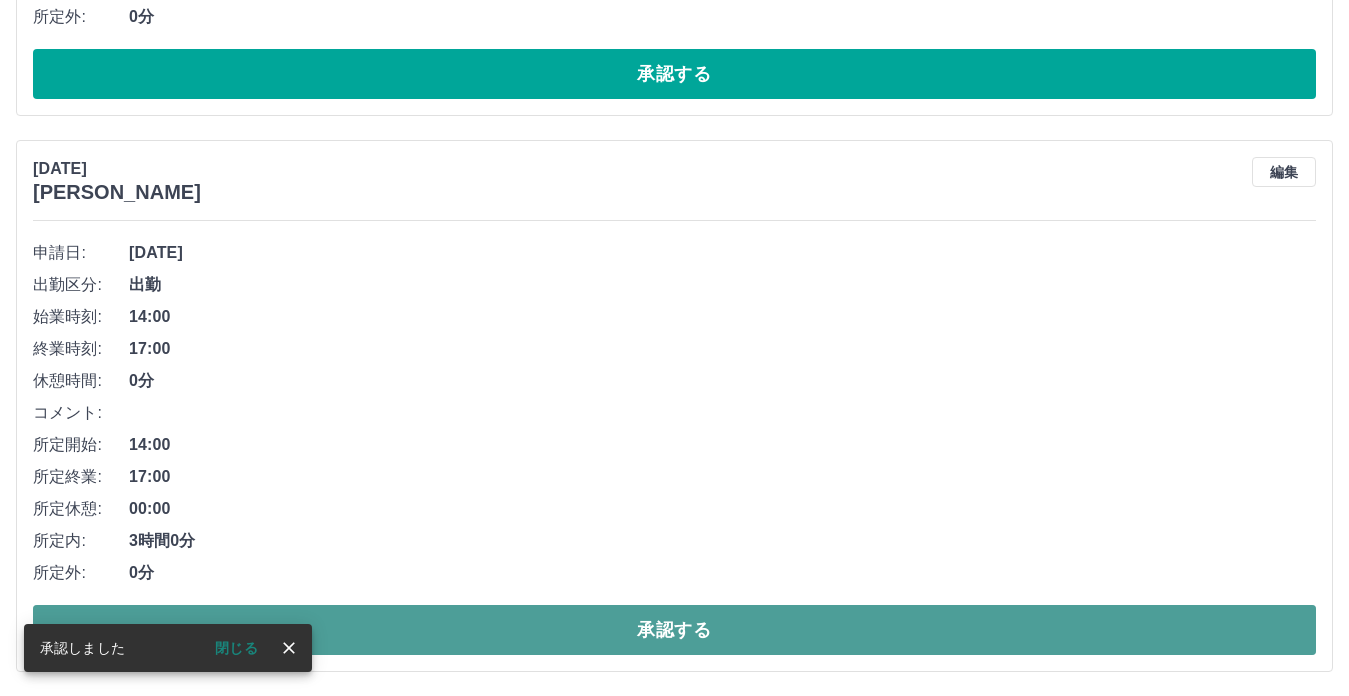 click on "承認する" at bounding box center (674, 630) 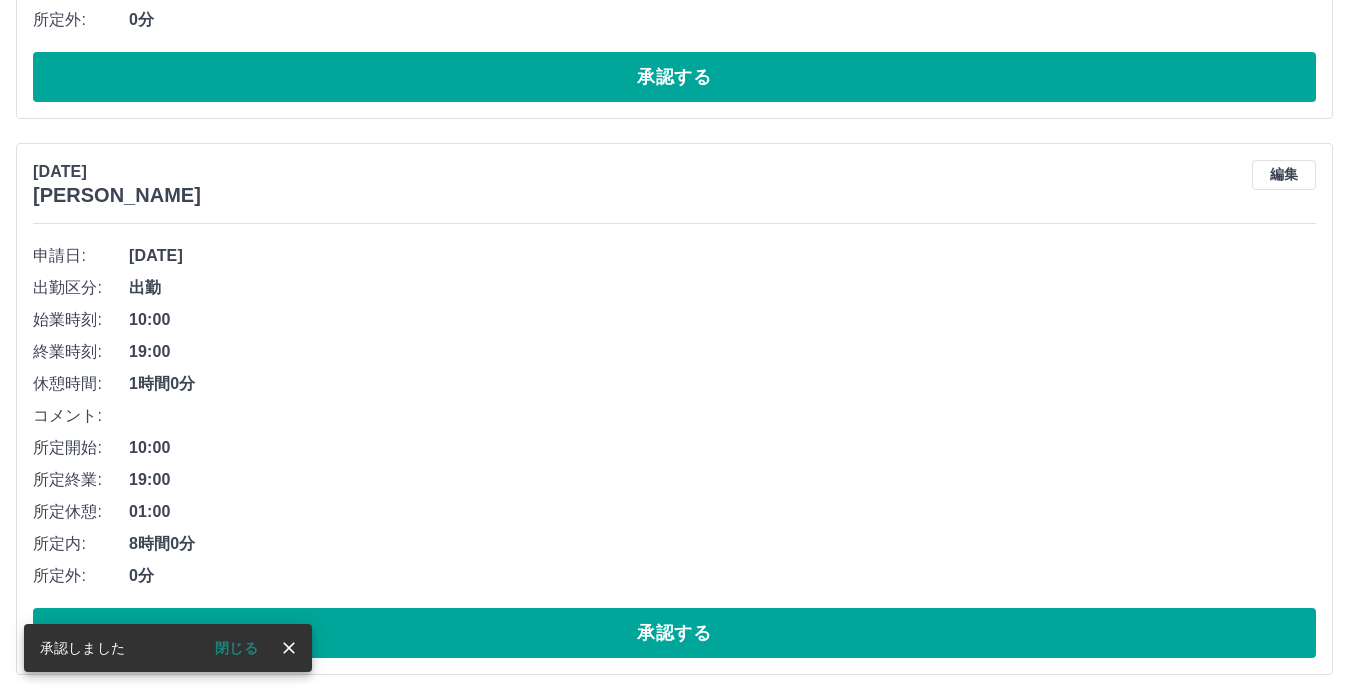 scroll, scrollTop: 1767, scrollLeft: 0, axis: vertical 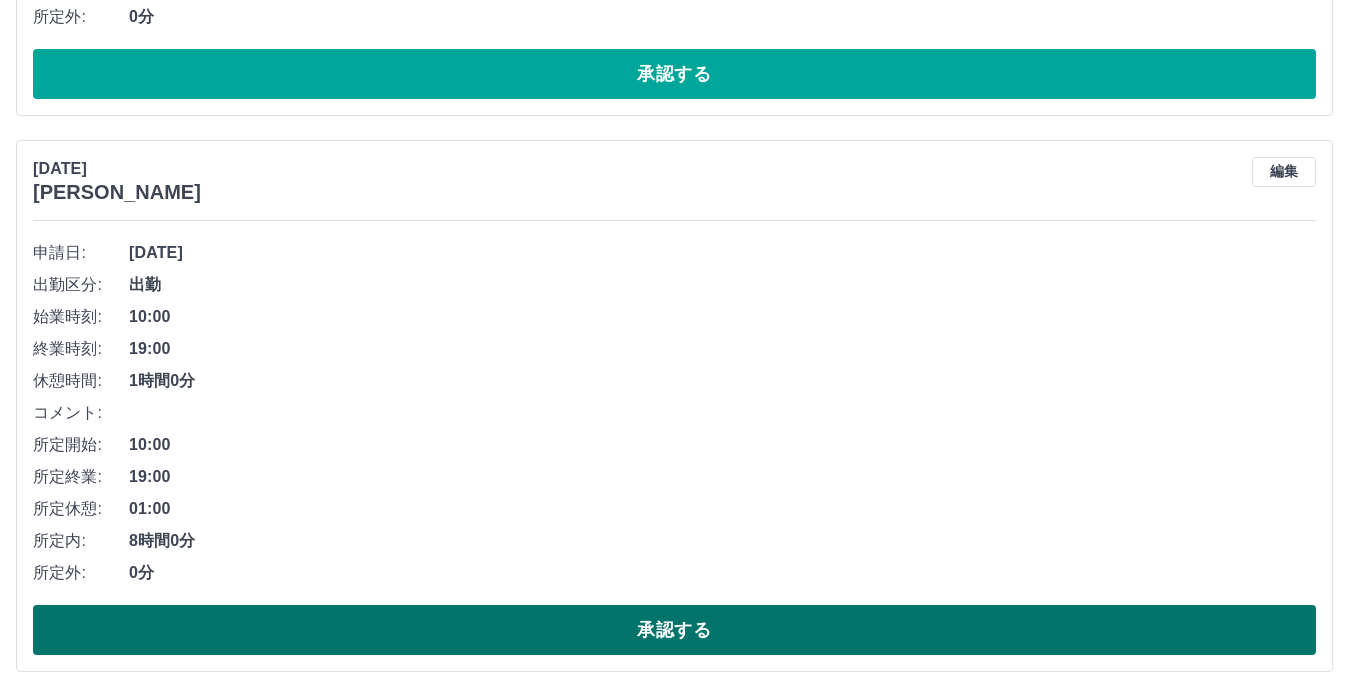 click on "承認する" at bounding box center [674, 630] 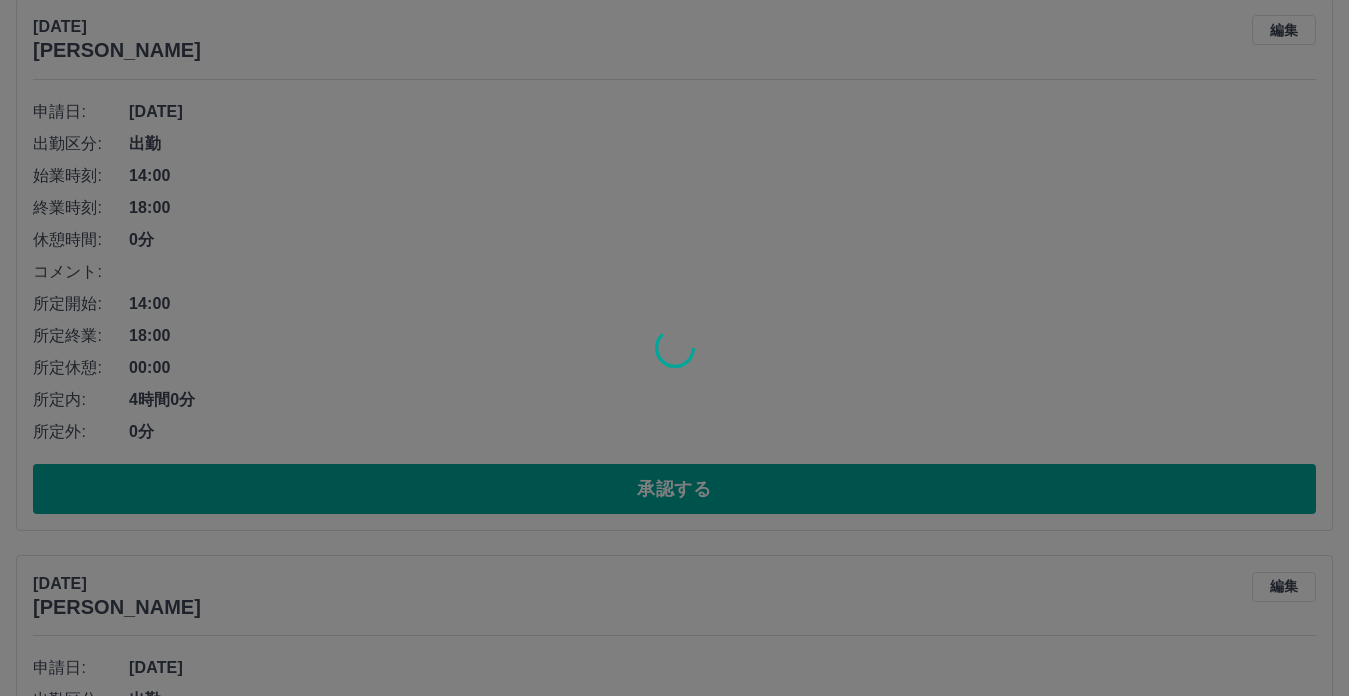 scroll, scrollTop: 1349, scrollLeft: 0, axis: vertical 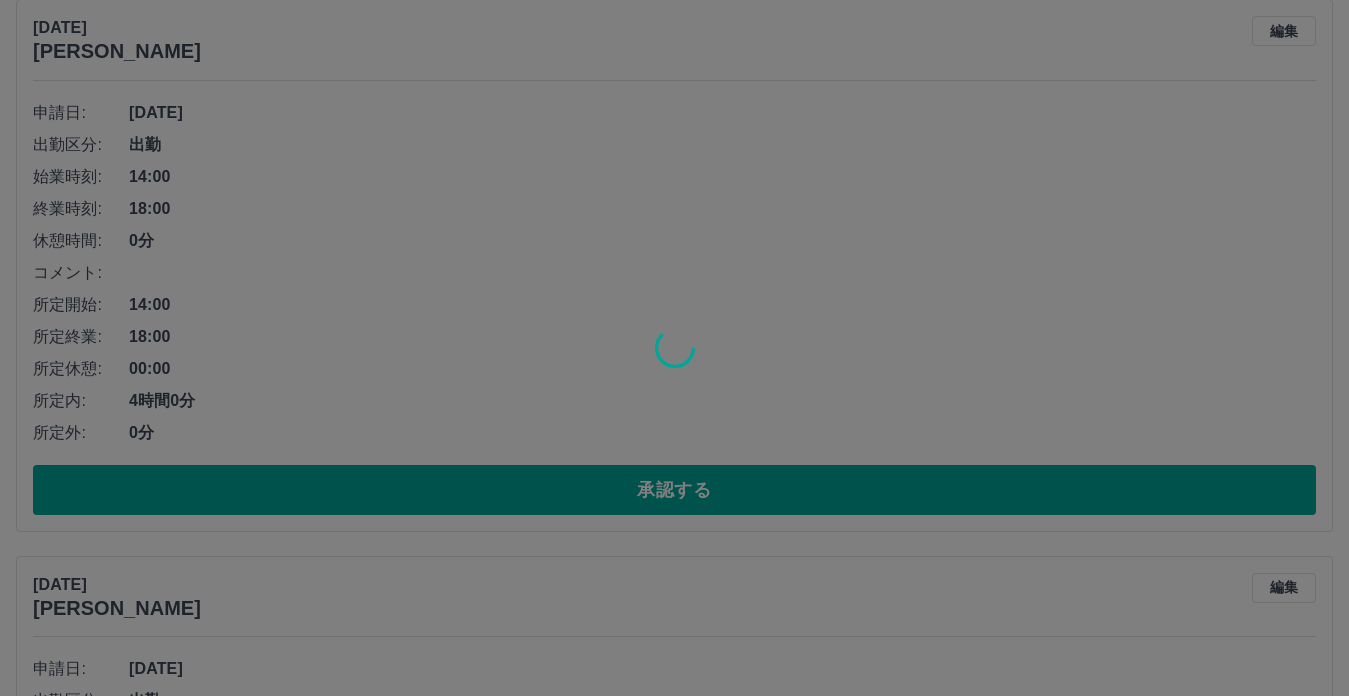 click at bounding box center [674, 348] 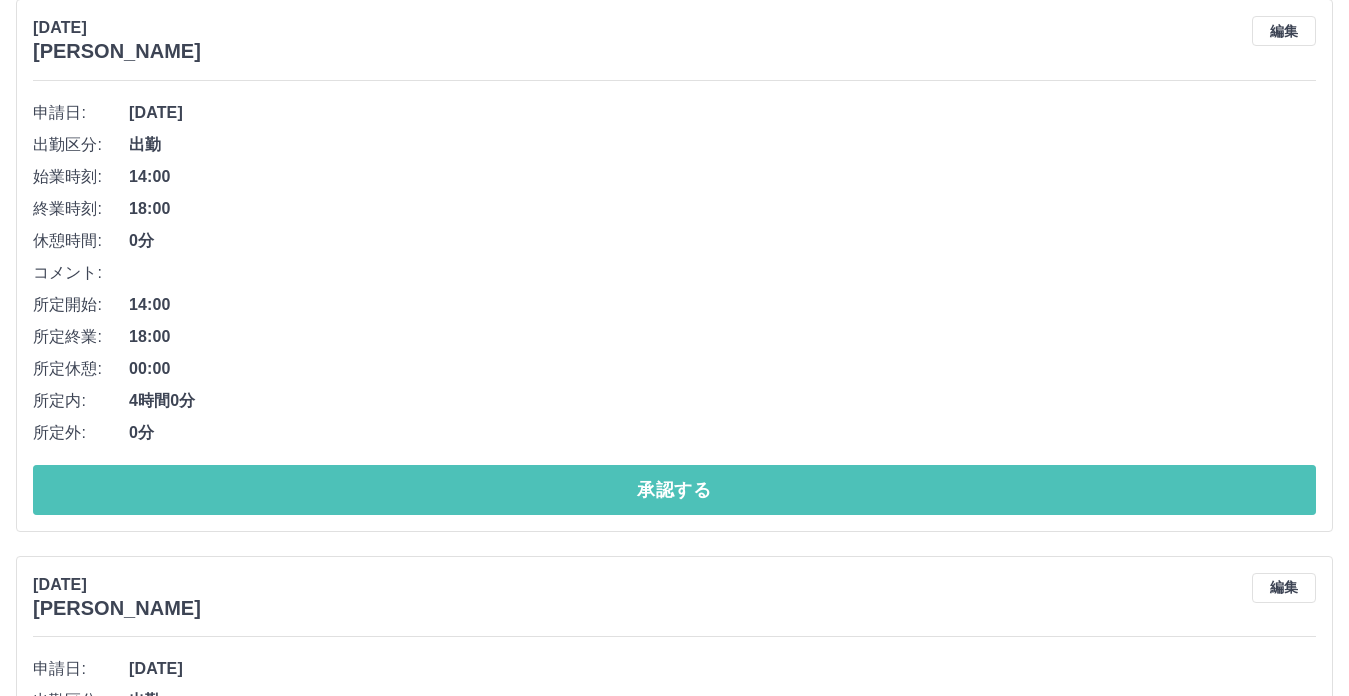click on "承認する" at bounding box center [674, 490] 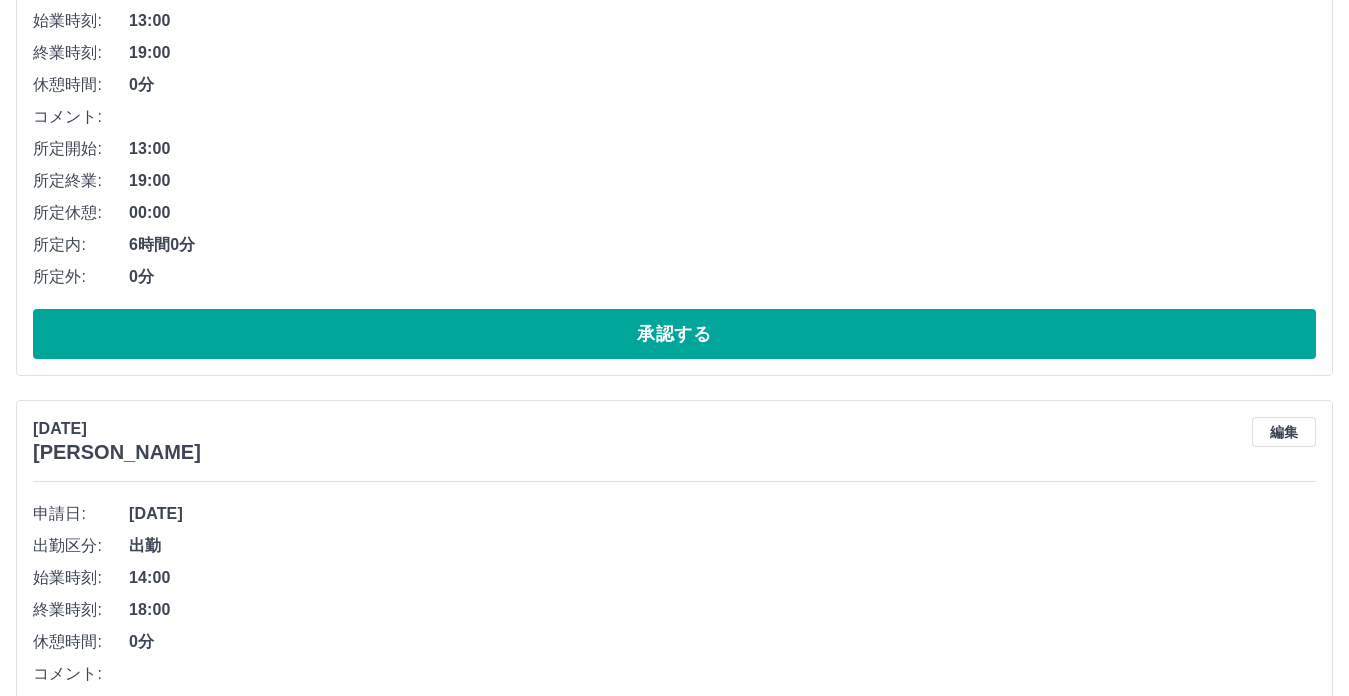 scroll, scrollTop: 932, scrollLeft: 0, axis: vertical 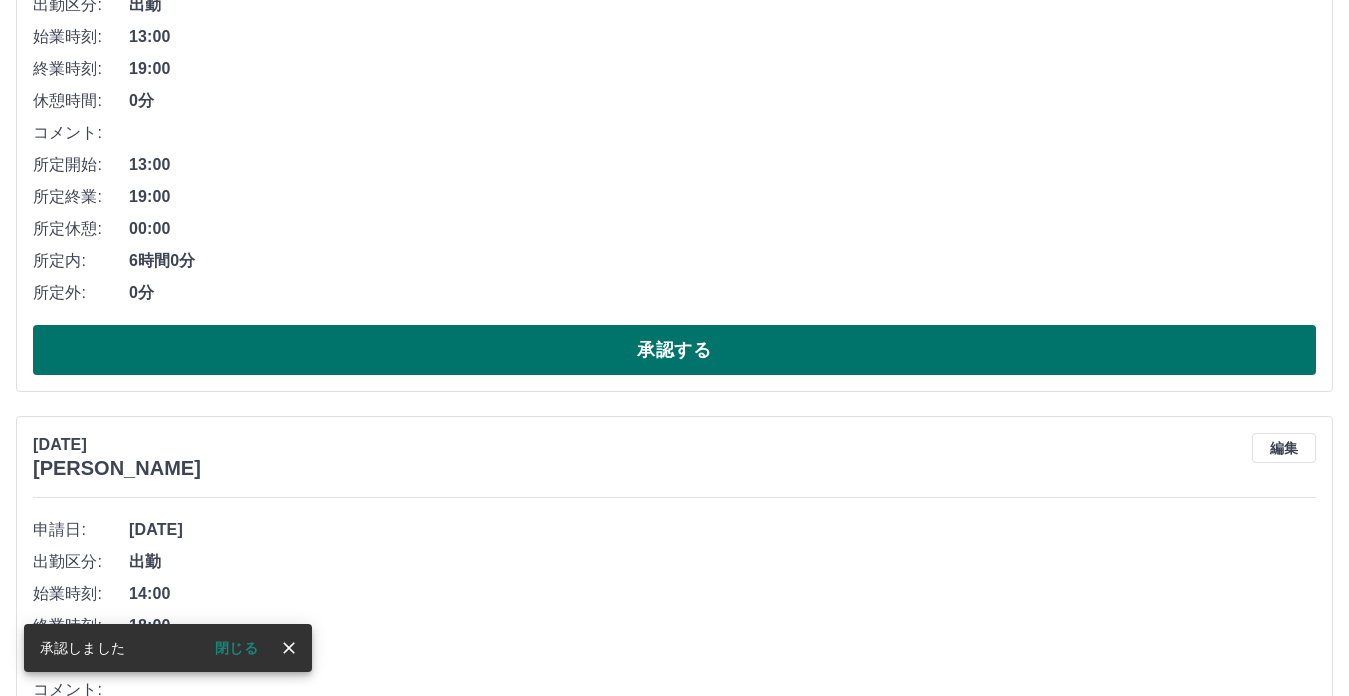 click on "承認する" at bounding box center (674, 350) 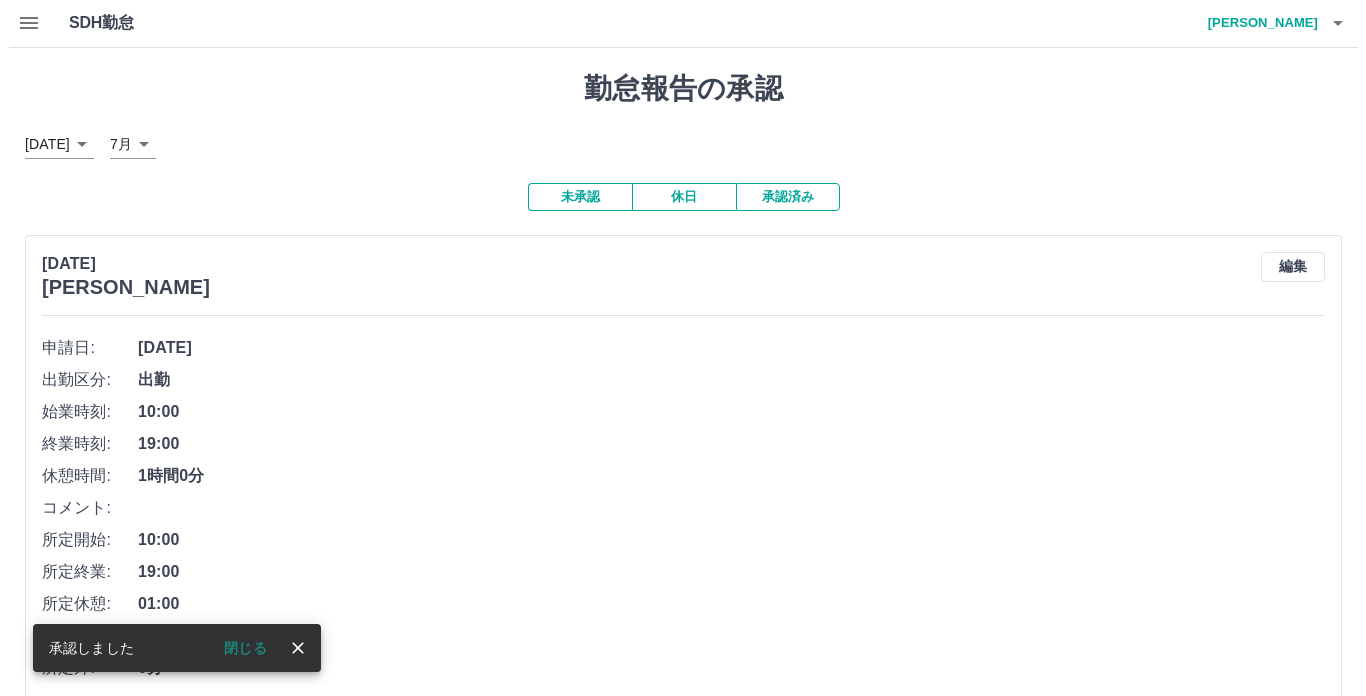 scroll, scrollTop: 0, scrollLeft: 0, axis: both 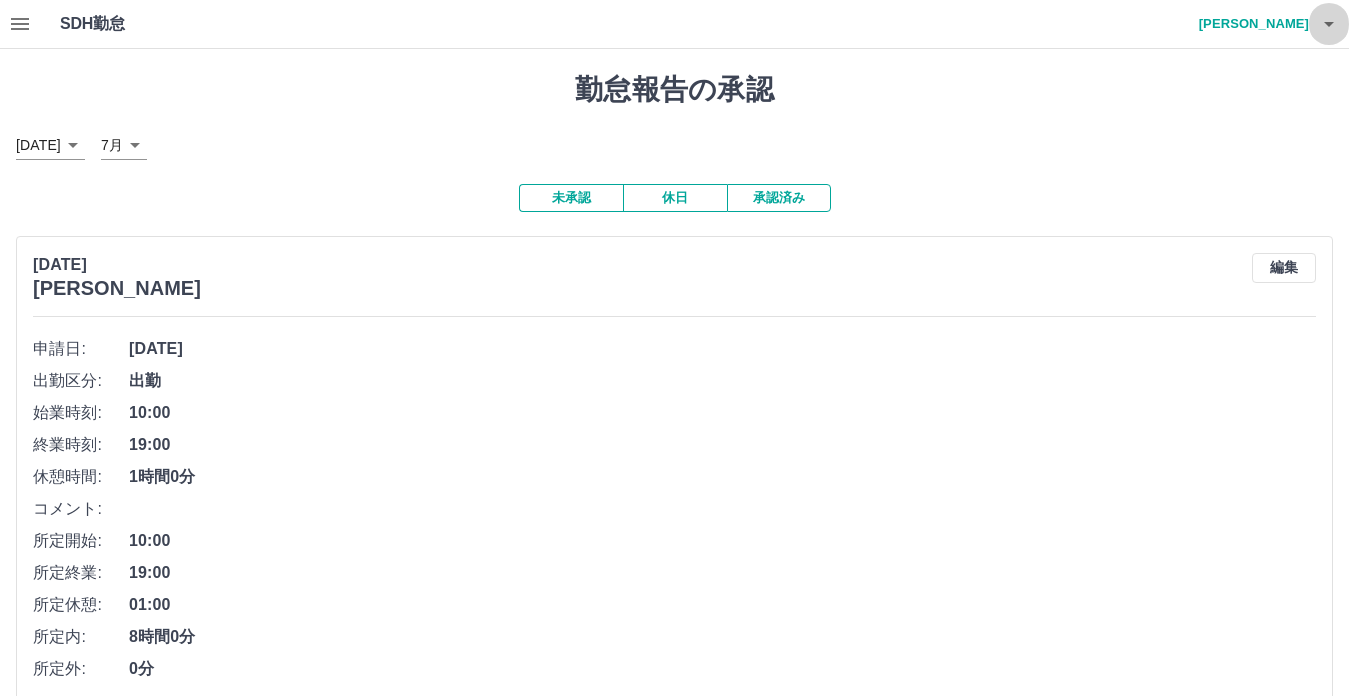 click 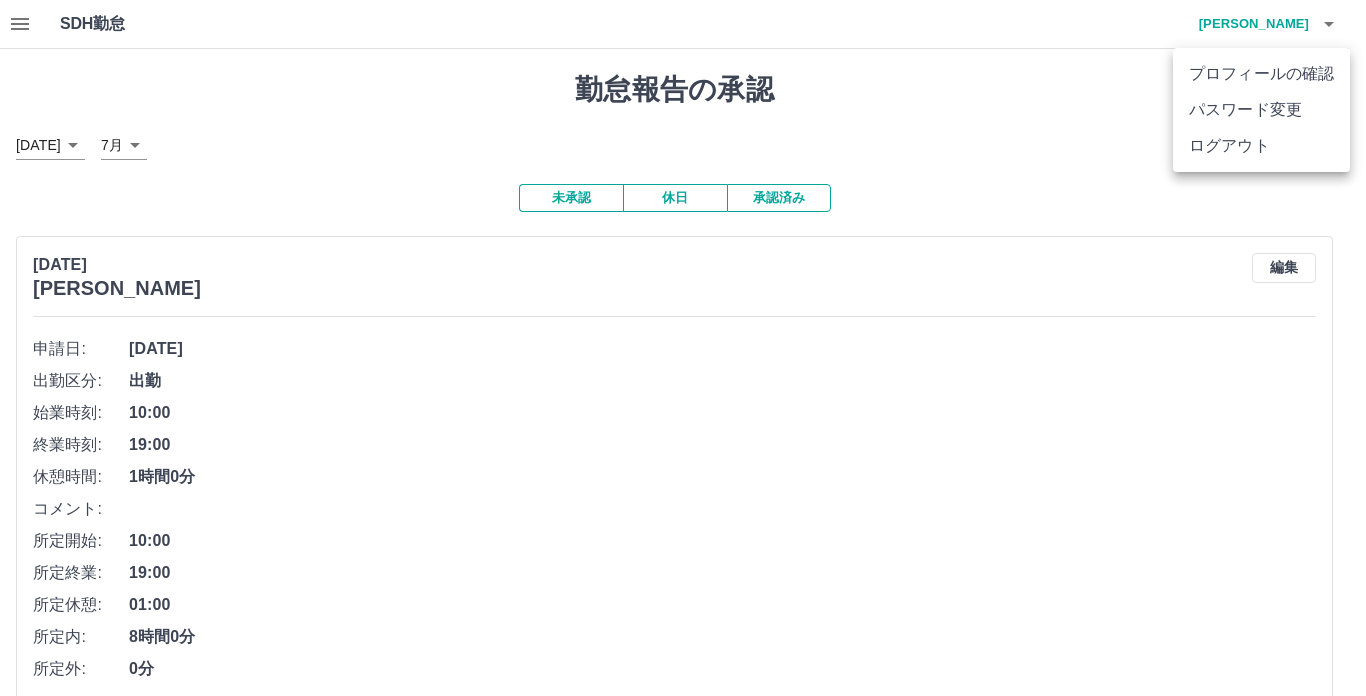 click on "ログアウト" at bounding box center [1261, 146] 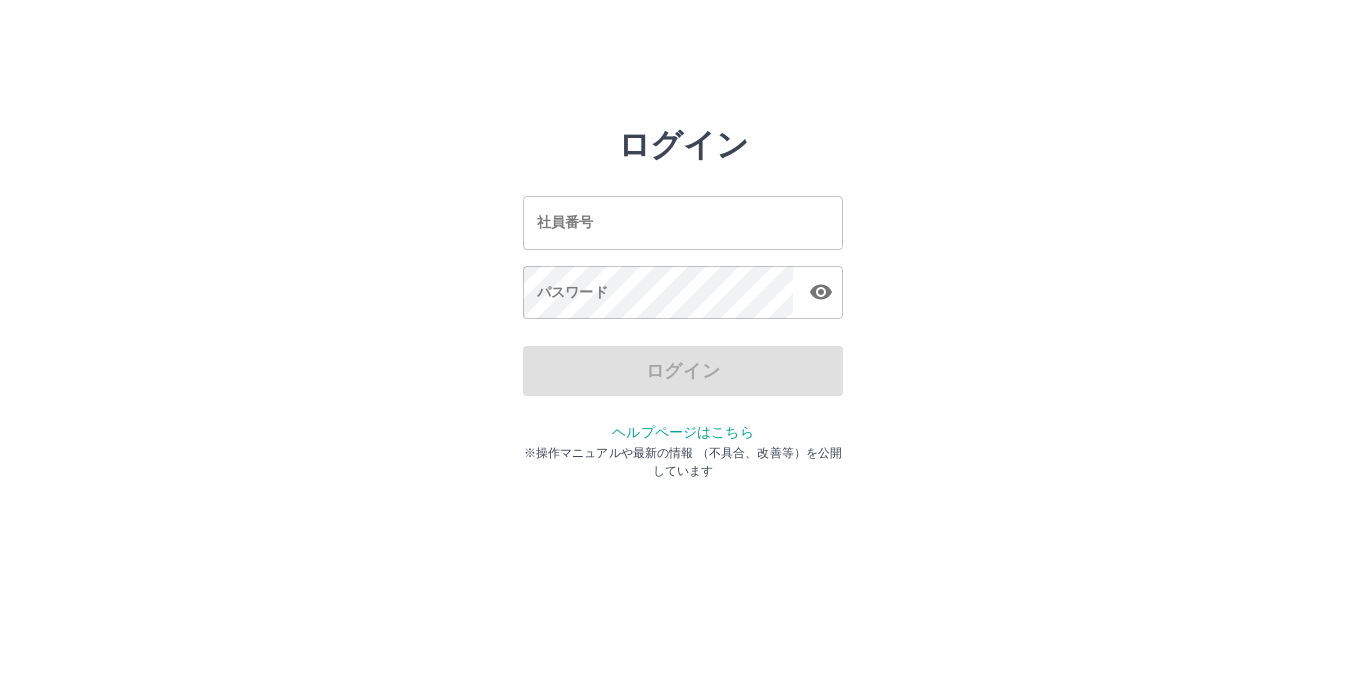 scroll, scrollTop: 0, scrollLeft: 0, axis: both 